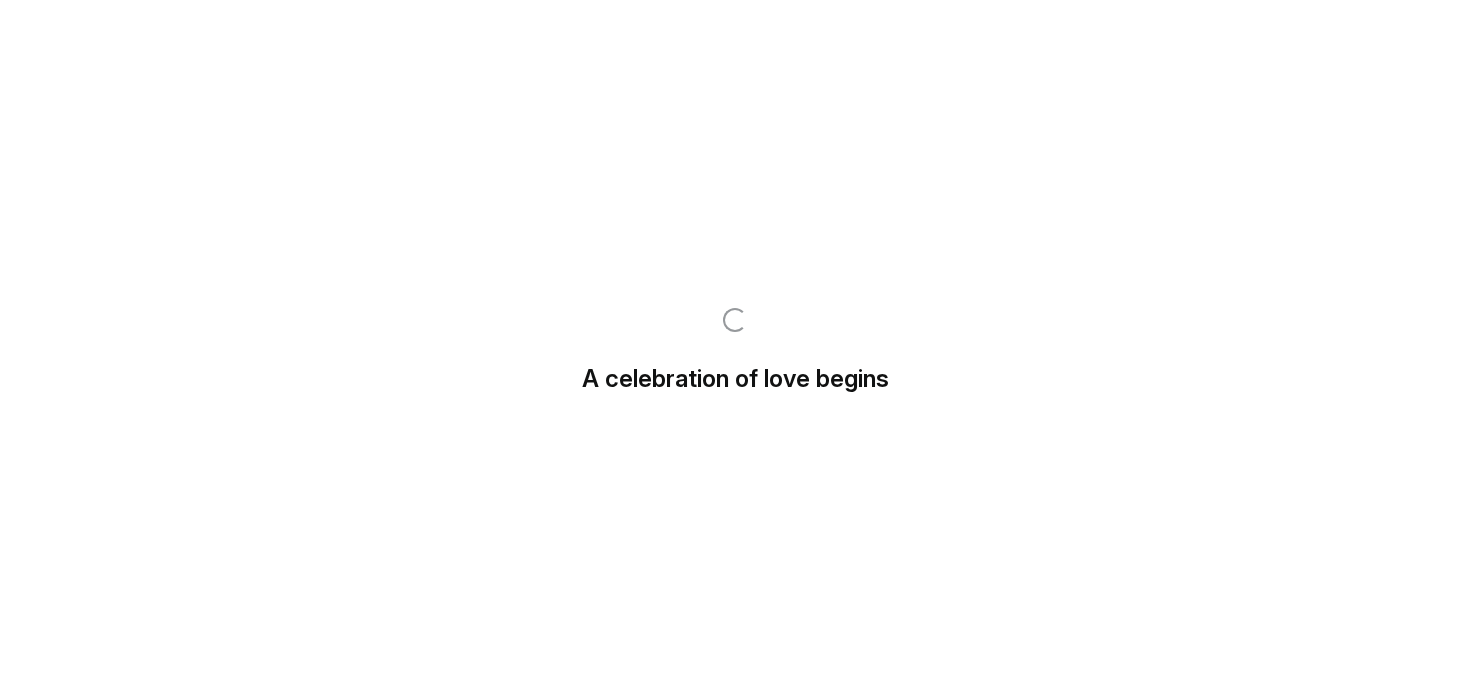 scroll, scrollTop: 0, scrollLeft: 0, axis: both 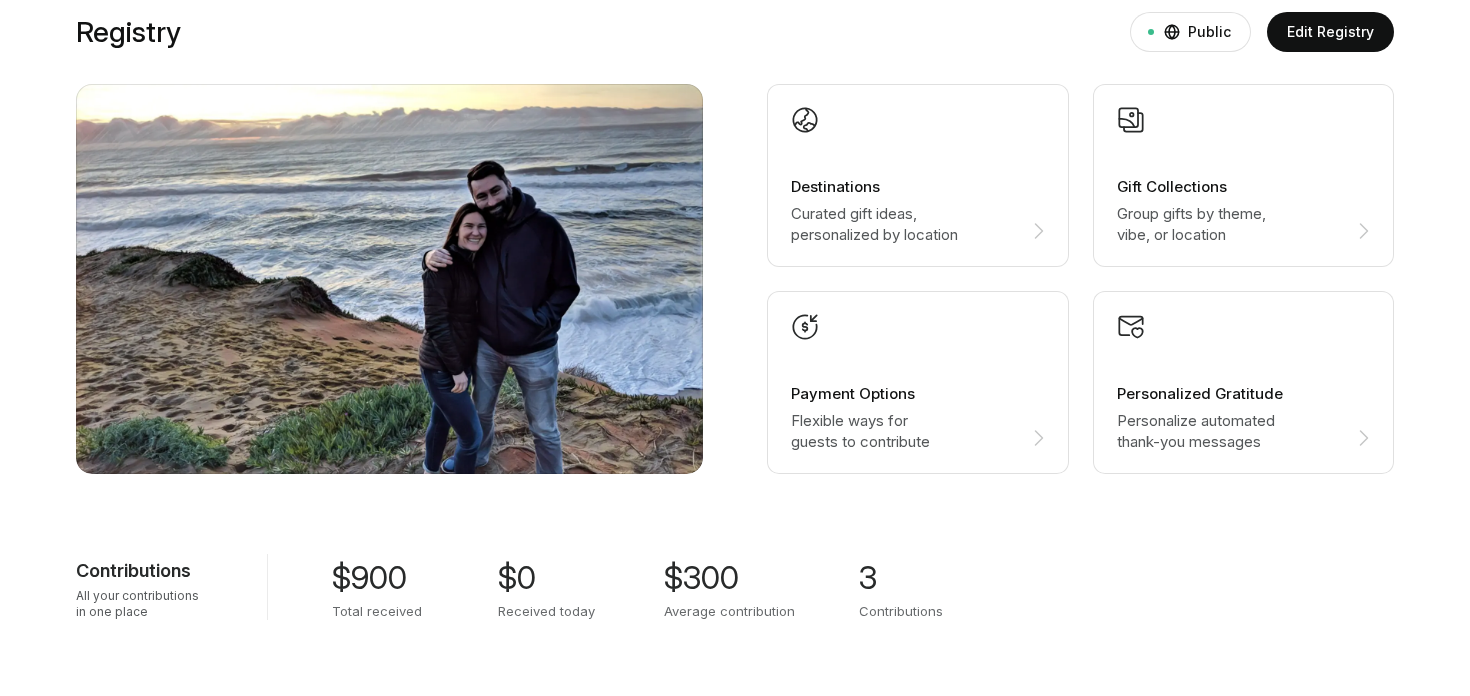 click on "$900" at bounding box center [369, 578] 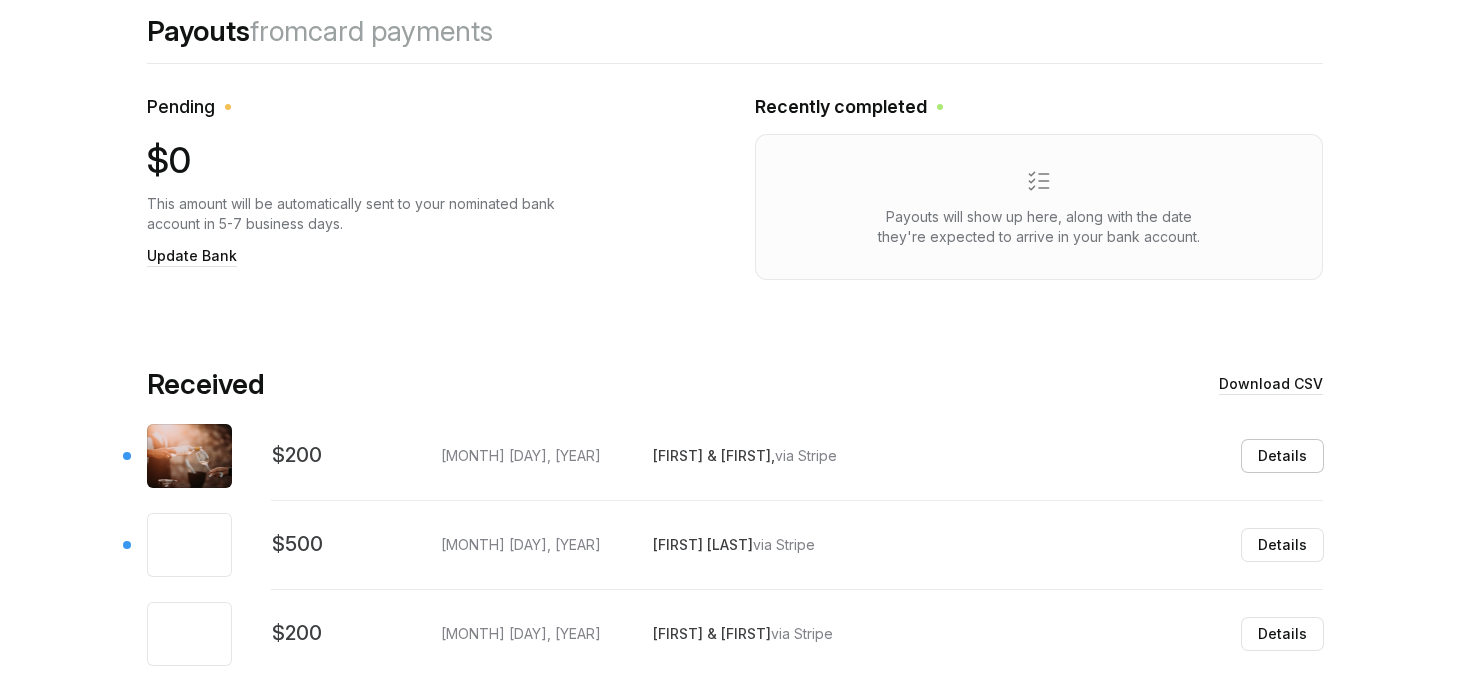 scroll, scrollTop: 563, scrollLeft: 0, axis: vertical 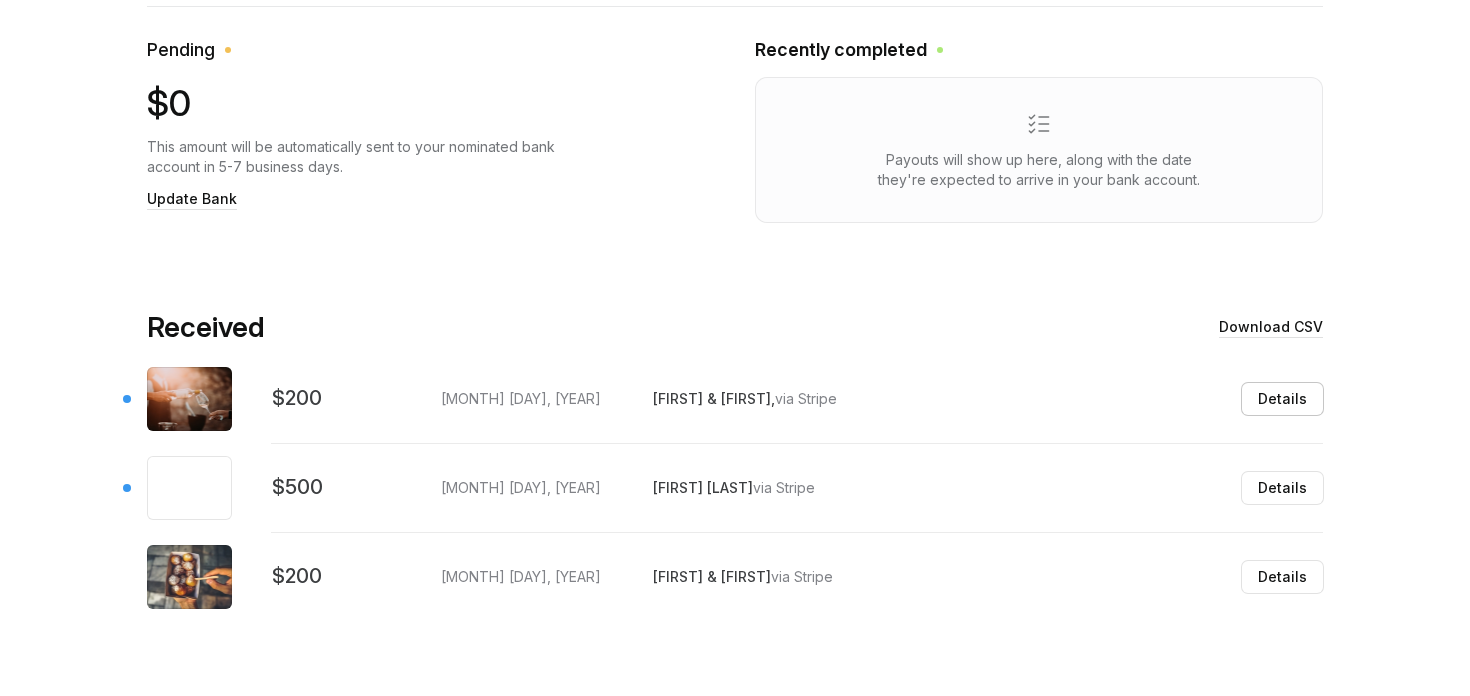 click on "Details" at bounding box center (1282, 399) 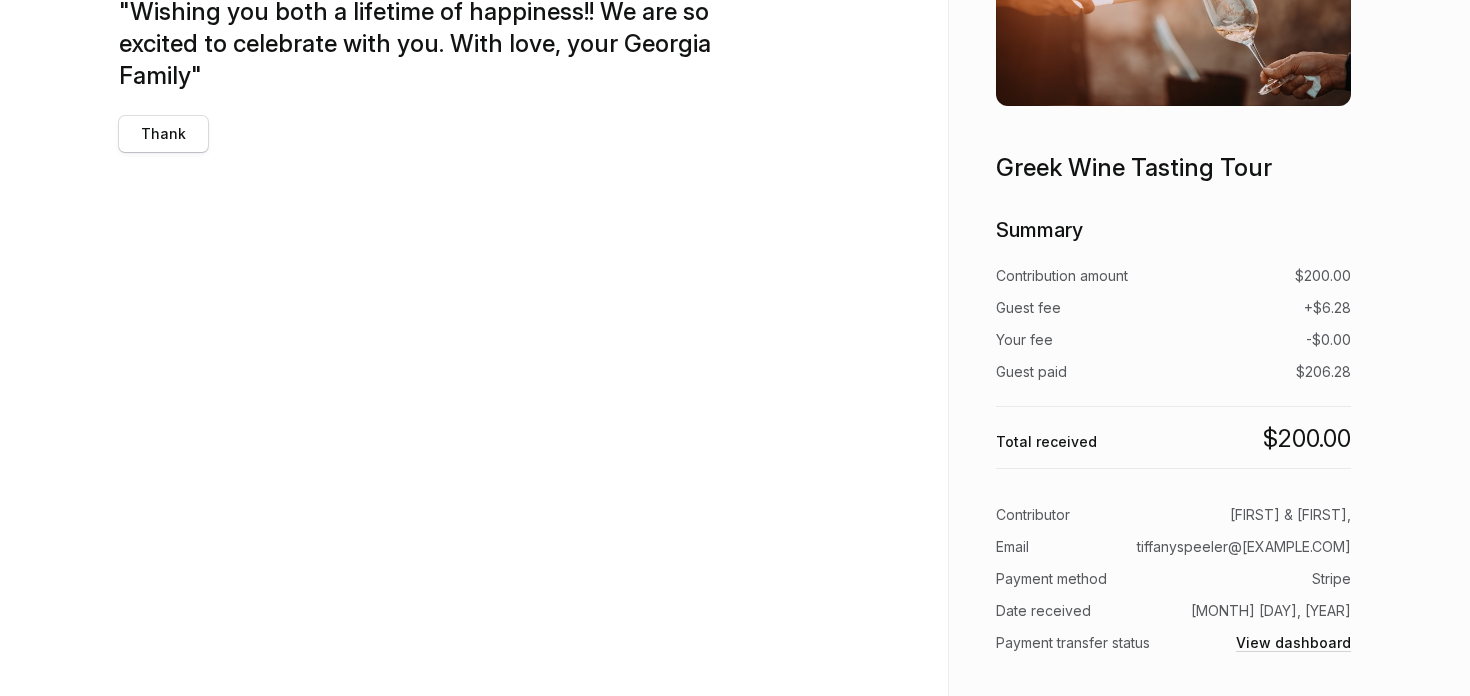 scroll, scrollTop: 307, scrollLeft: 0, axis: vertical 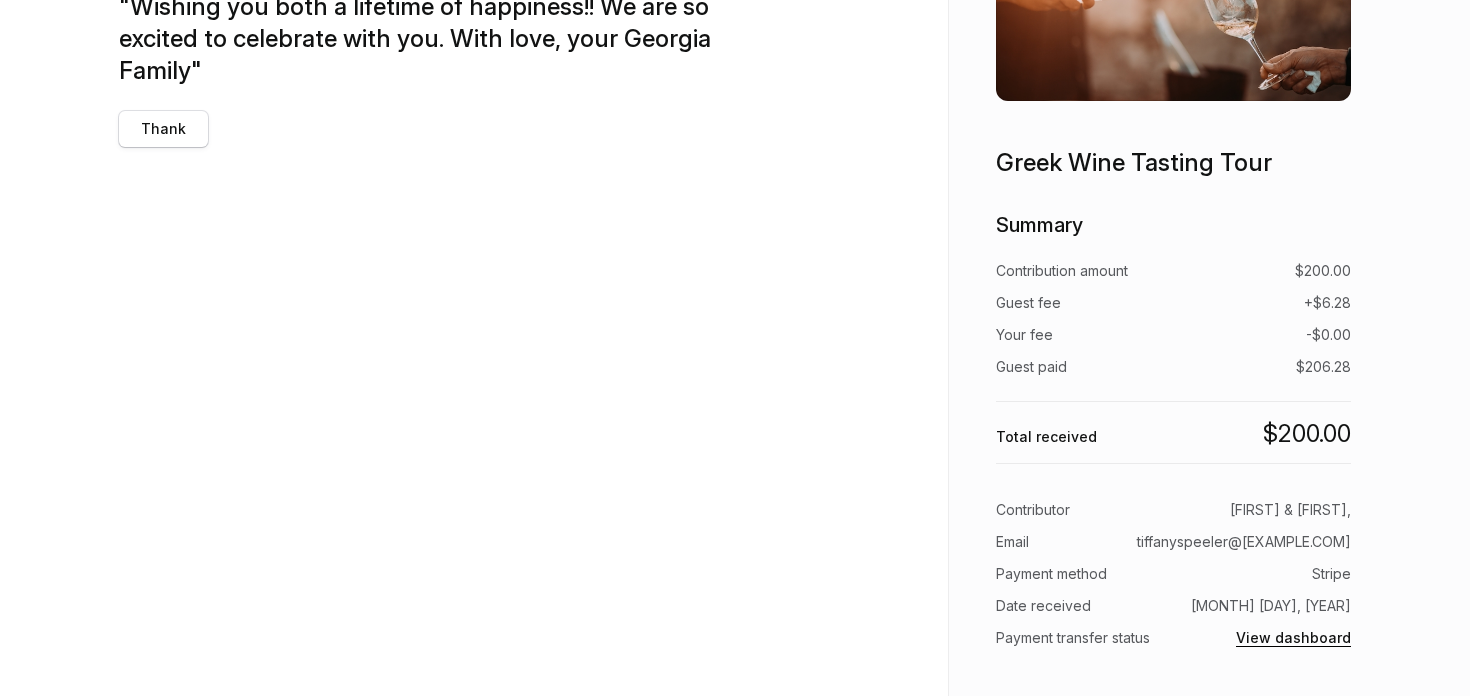 click on "View dashboard" at bounding box center (1293, 638) 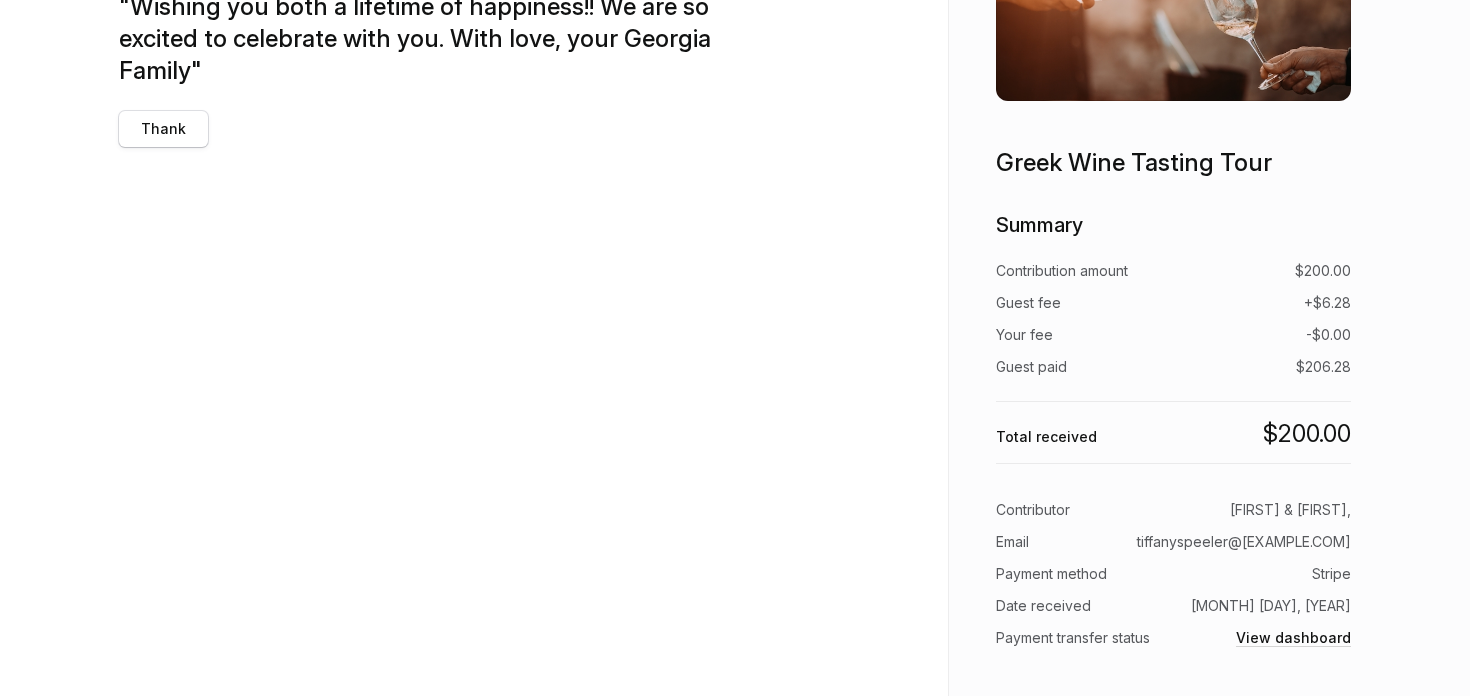 scroll, scrollTop: 0, scrollLeft: 0, axis: both 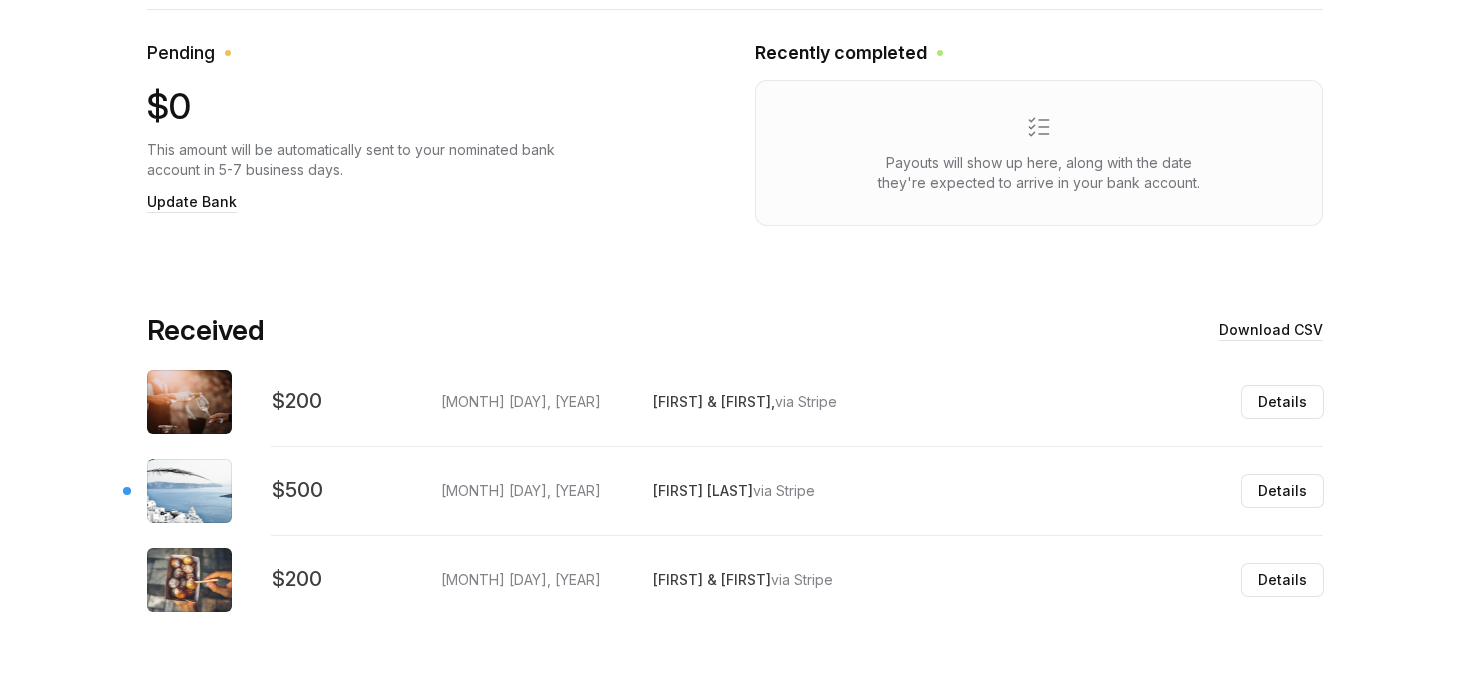 drag, startPoint x: 646, startPoint y: 400, endPoint x: 743, endPoint y: 405, distance: 97.128784 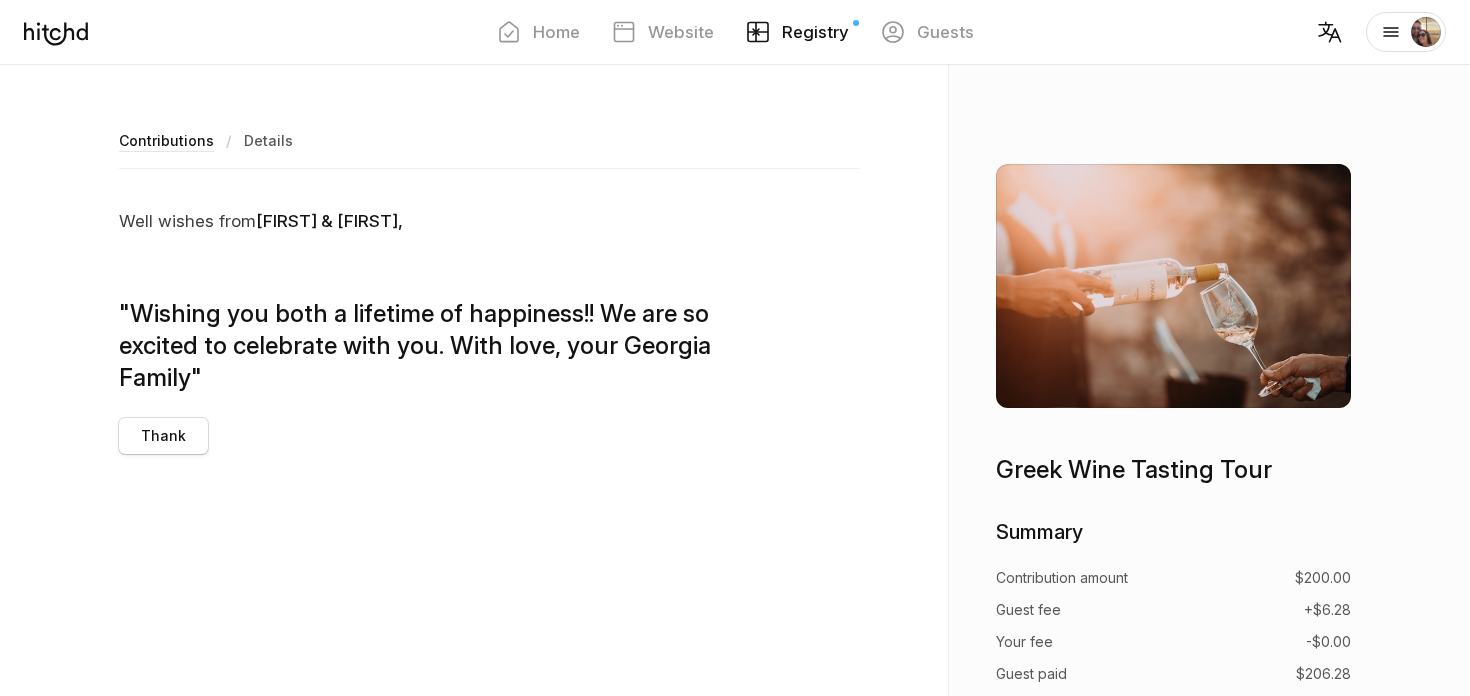 drag, startPoint x: 262, startPoint y: 216, endPoint x: 367, endPoint y: 215, distance: 105.00476 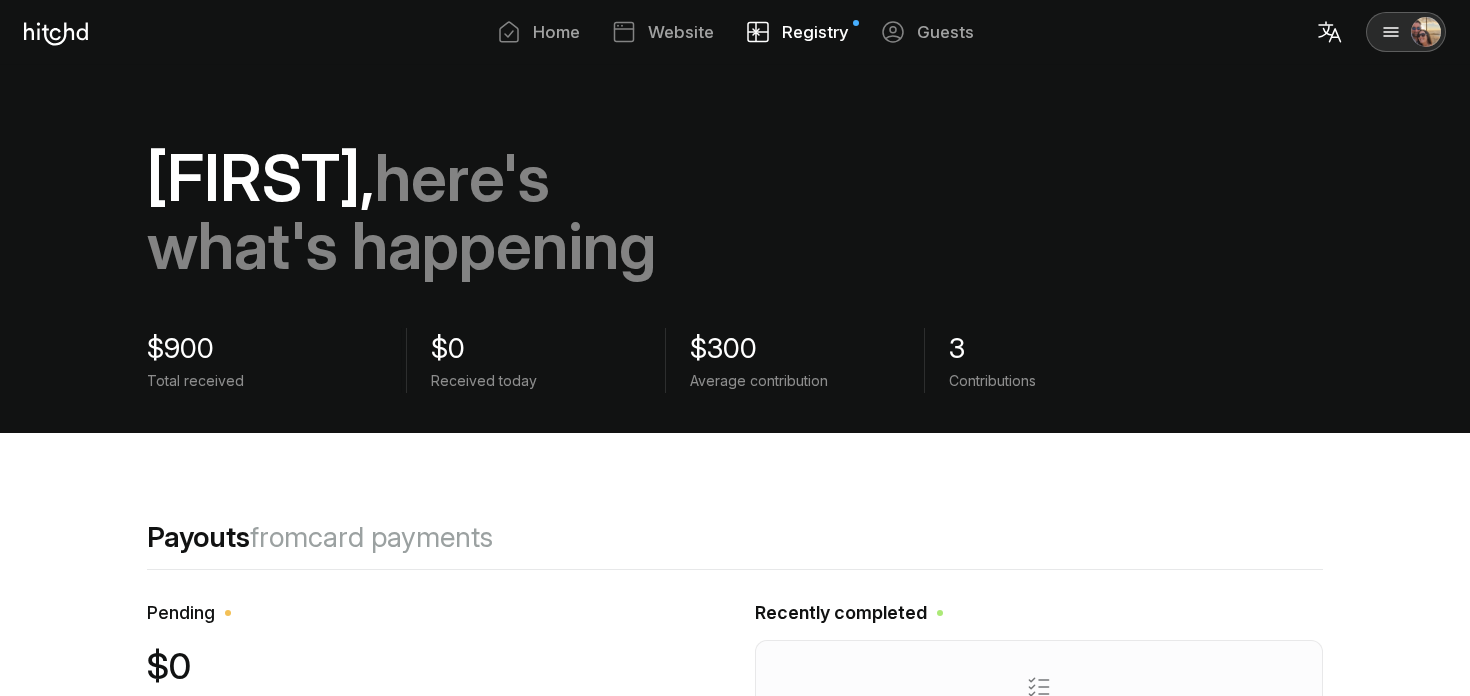 scroll, scrollTop: 563, scrollLeft: 0, axis: vertical 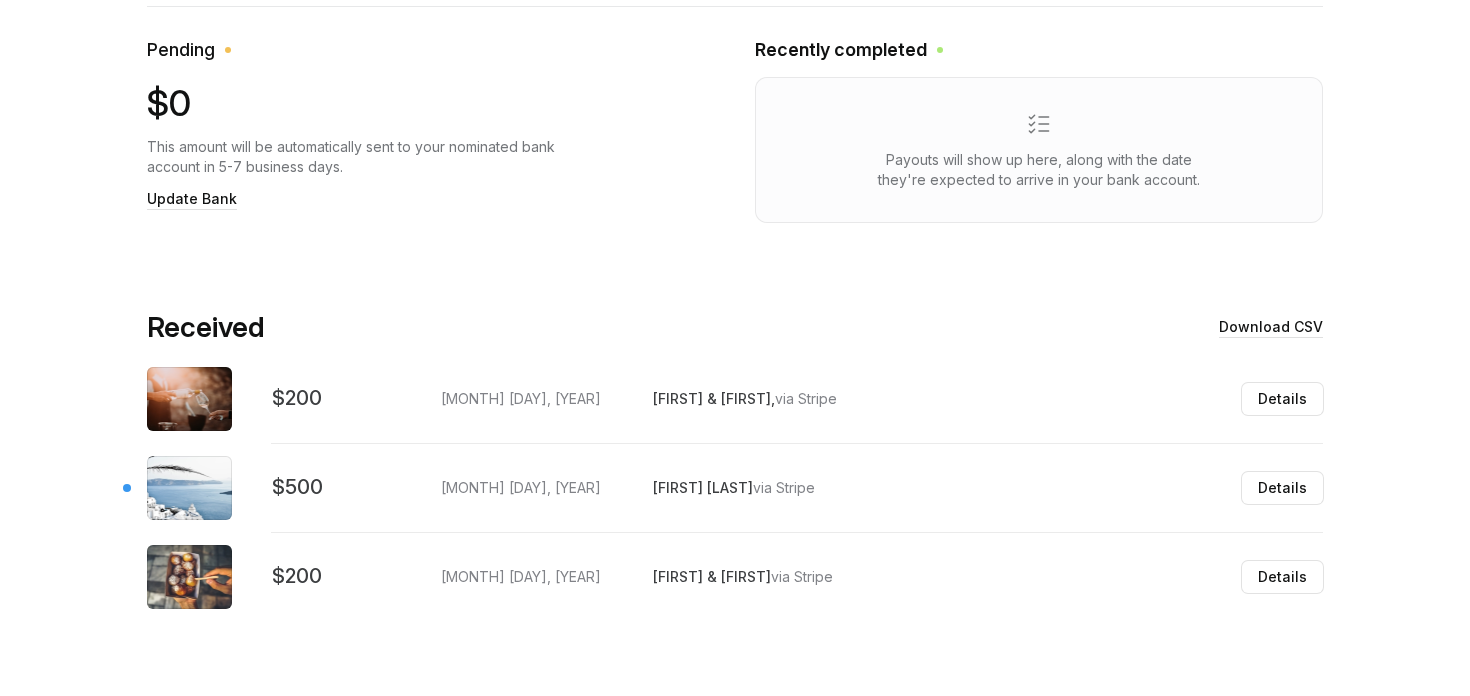 drag, startPoint x: 644, startPoint y: 570, endPoint x: 769, endPoint y: 583, distance: 125.67418 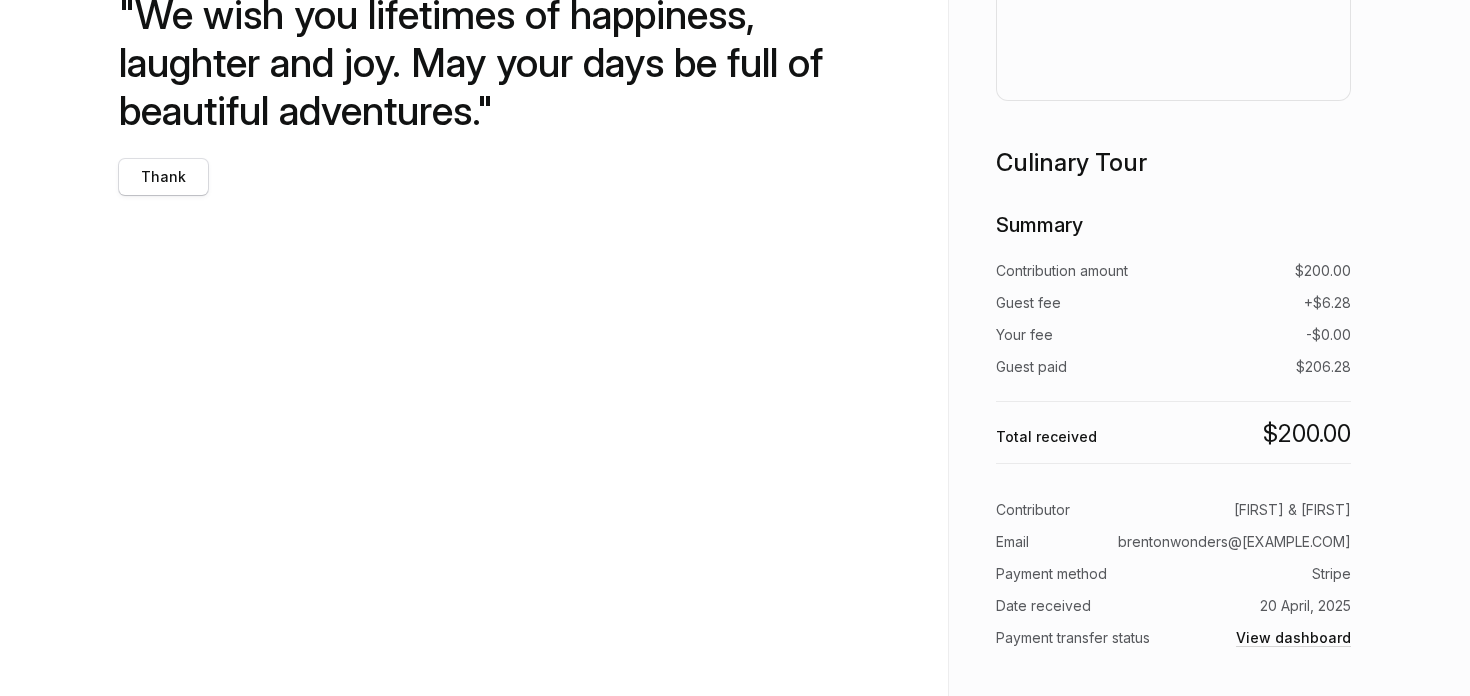 scroll, scrollTop: 0, scrollLeft: 0, axis: both 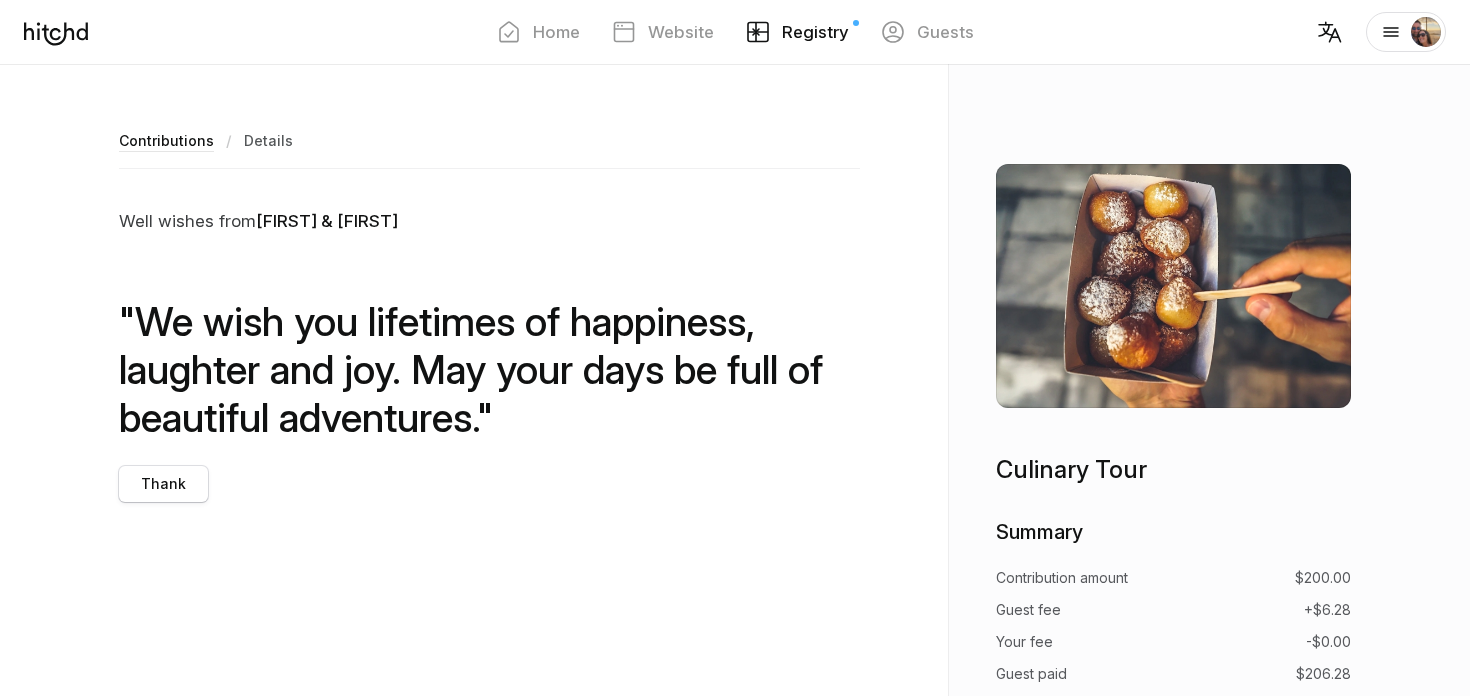 drag, startPoint x: 257, startPoint y: 224, endPoint x: 398, endPoint y: 213, distance: 141.42842 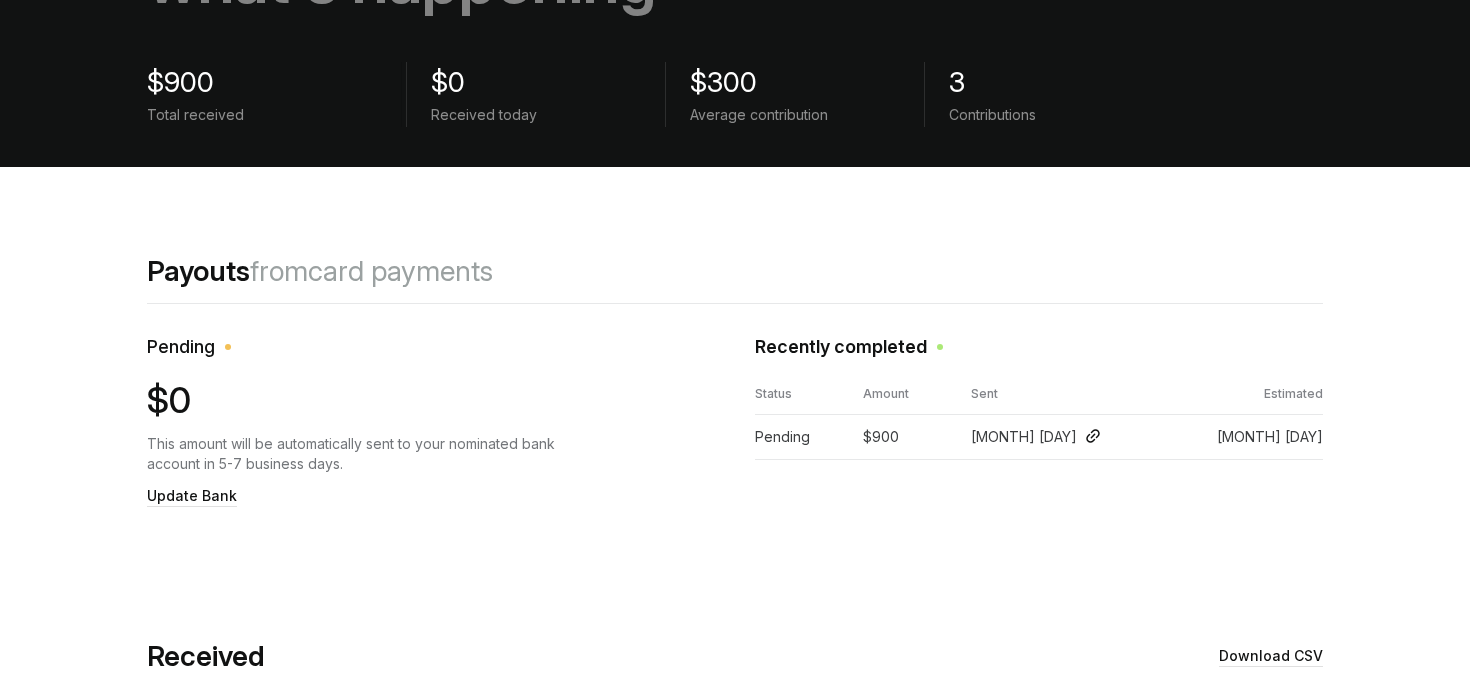 scroll, scrollTop: 0, scrollLeft: 0, axis: both 